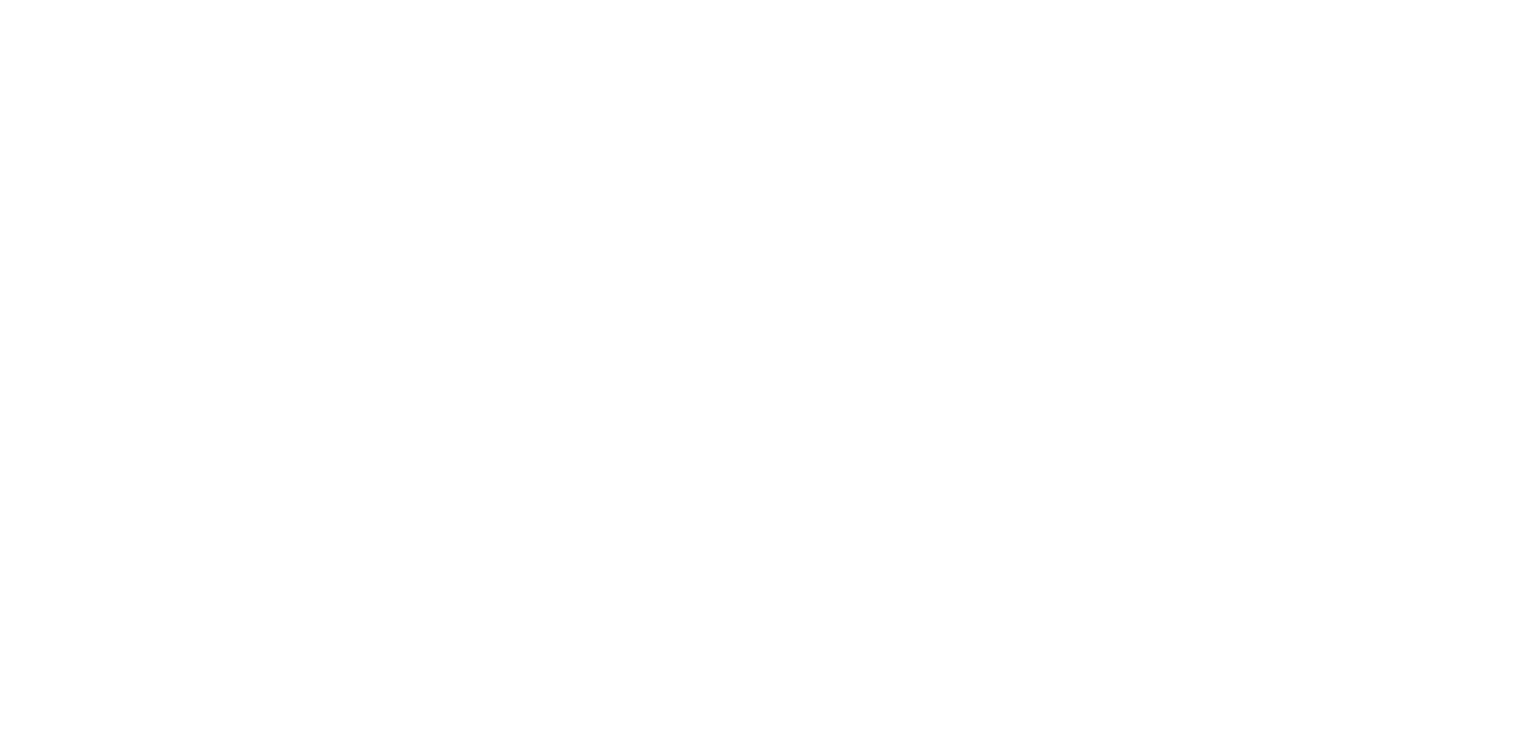 scroll, scrollTop: 0, scrollLeft: 0, axis: both 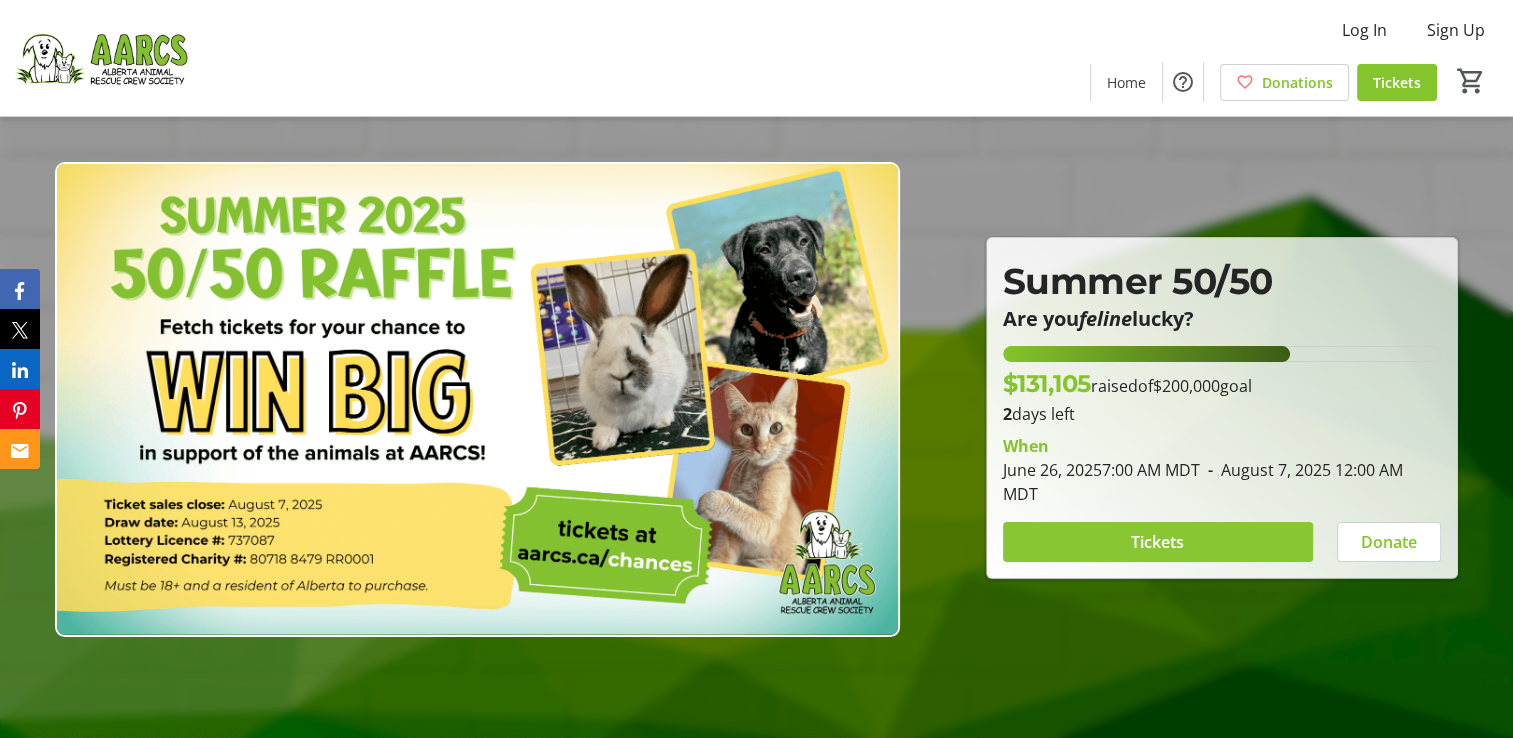 click at bounding box center (1158, 542) 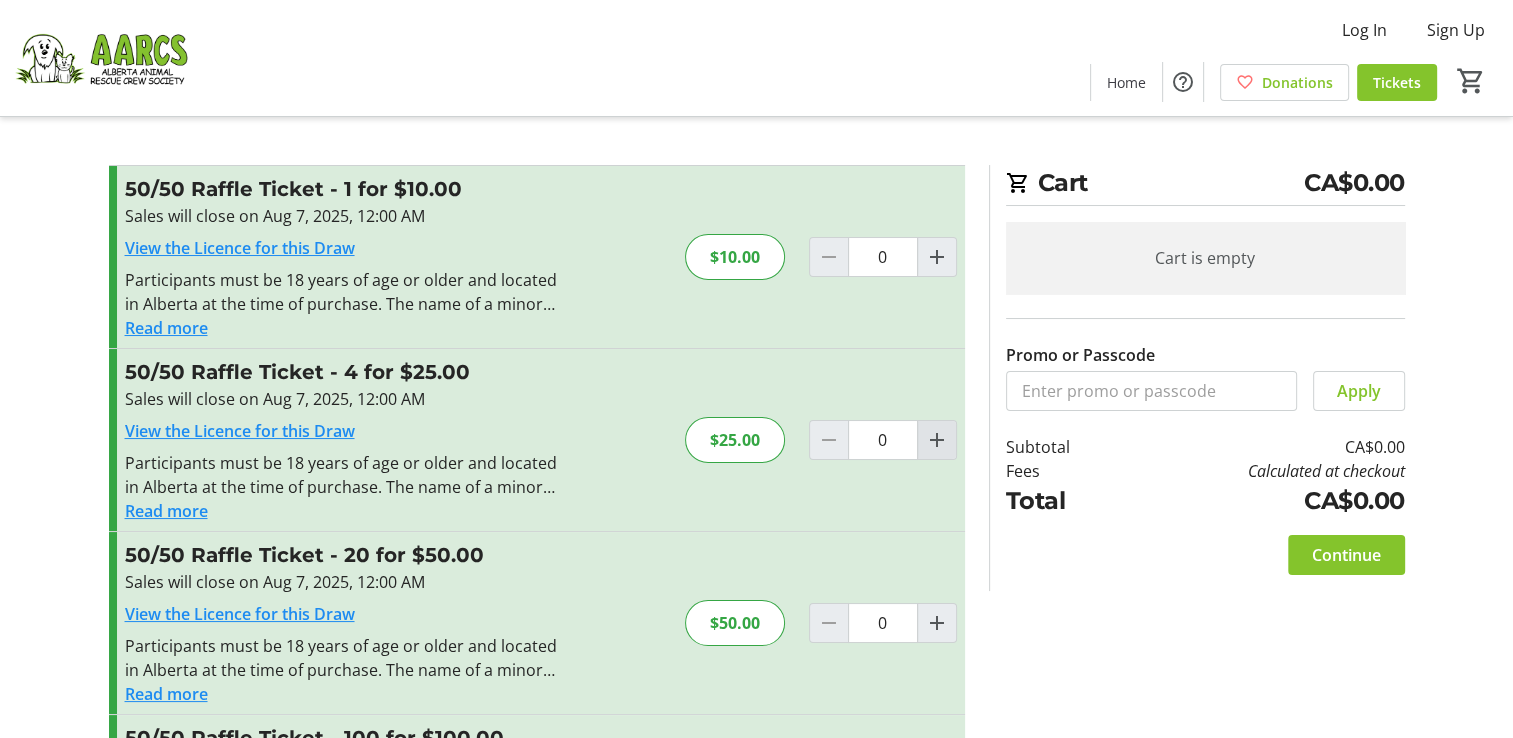 click 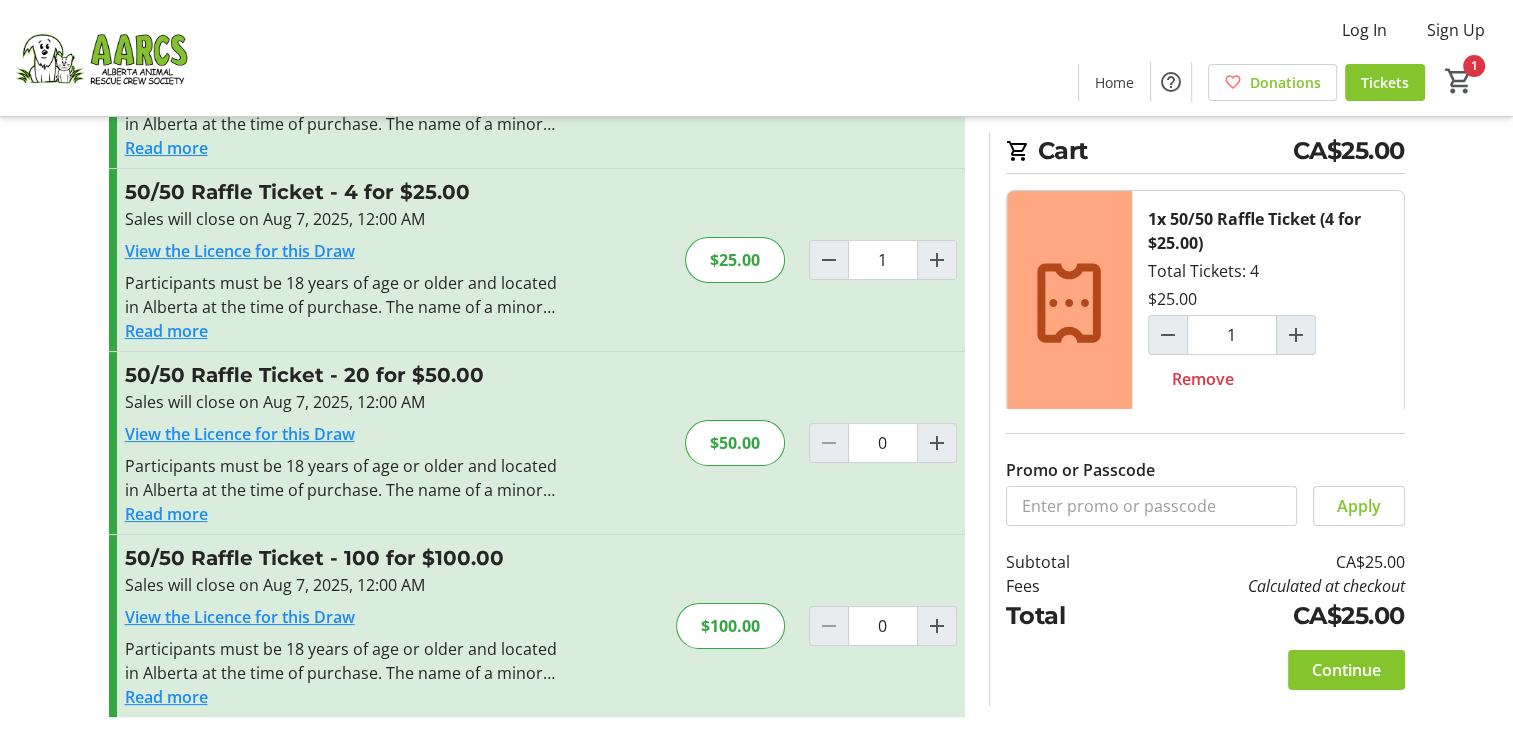 scroll, scrollTop: 181, scrollLeft: 0, axis: vertical 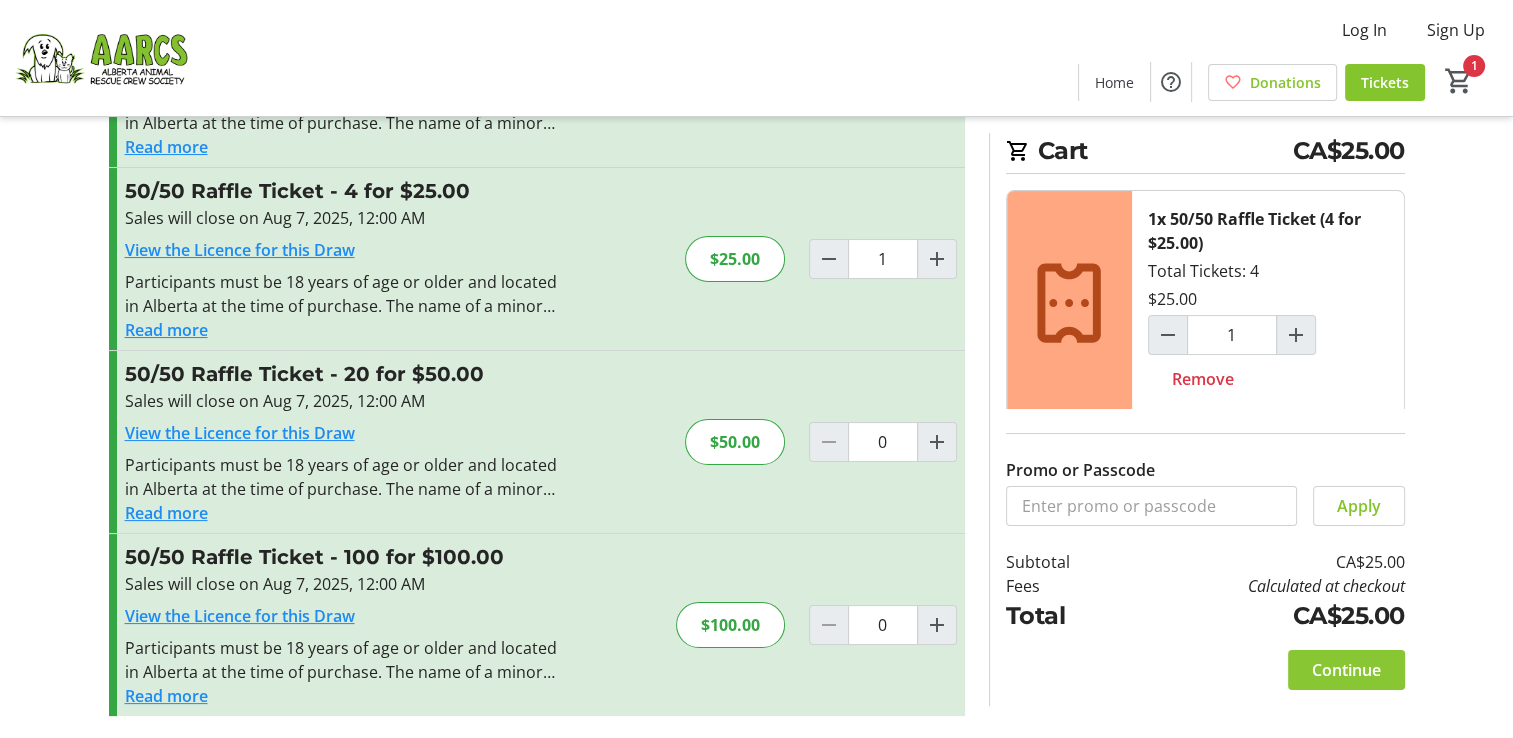 click on "Continue" 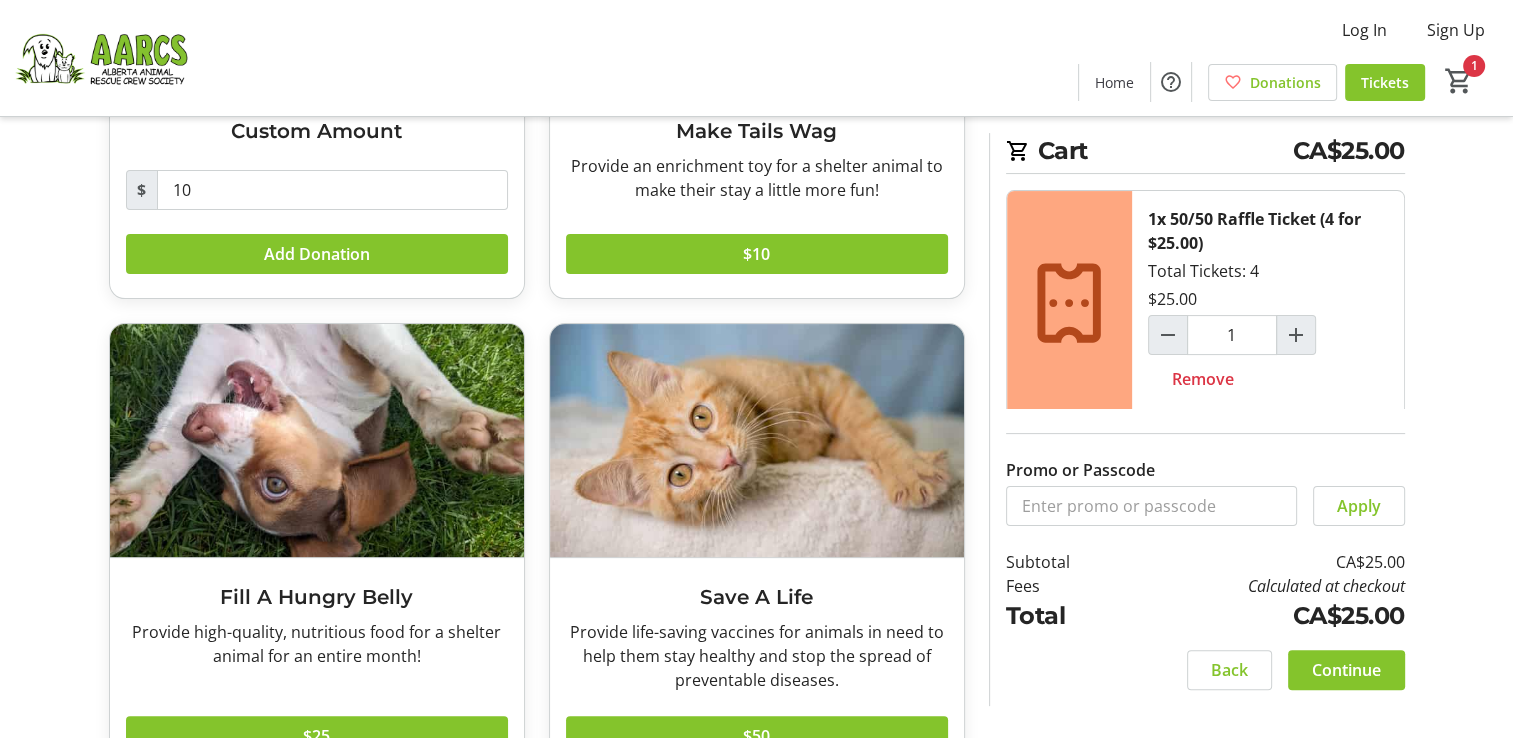 scroll, scrollTop: 432, scrollLeft: 0, axis: vertical 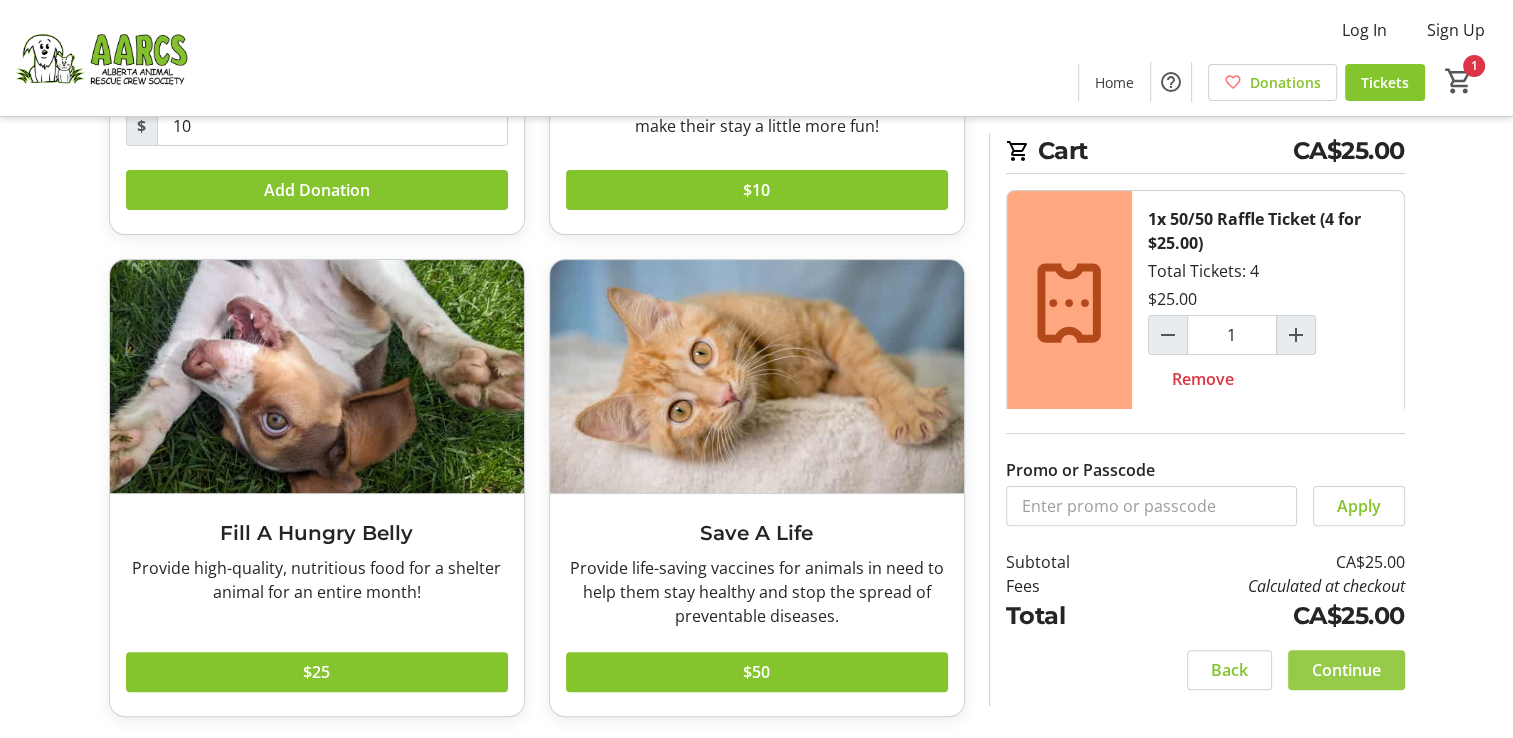 click on "Continue" 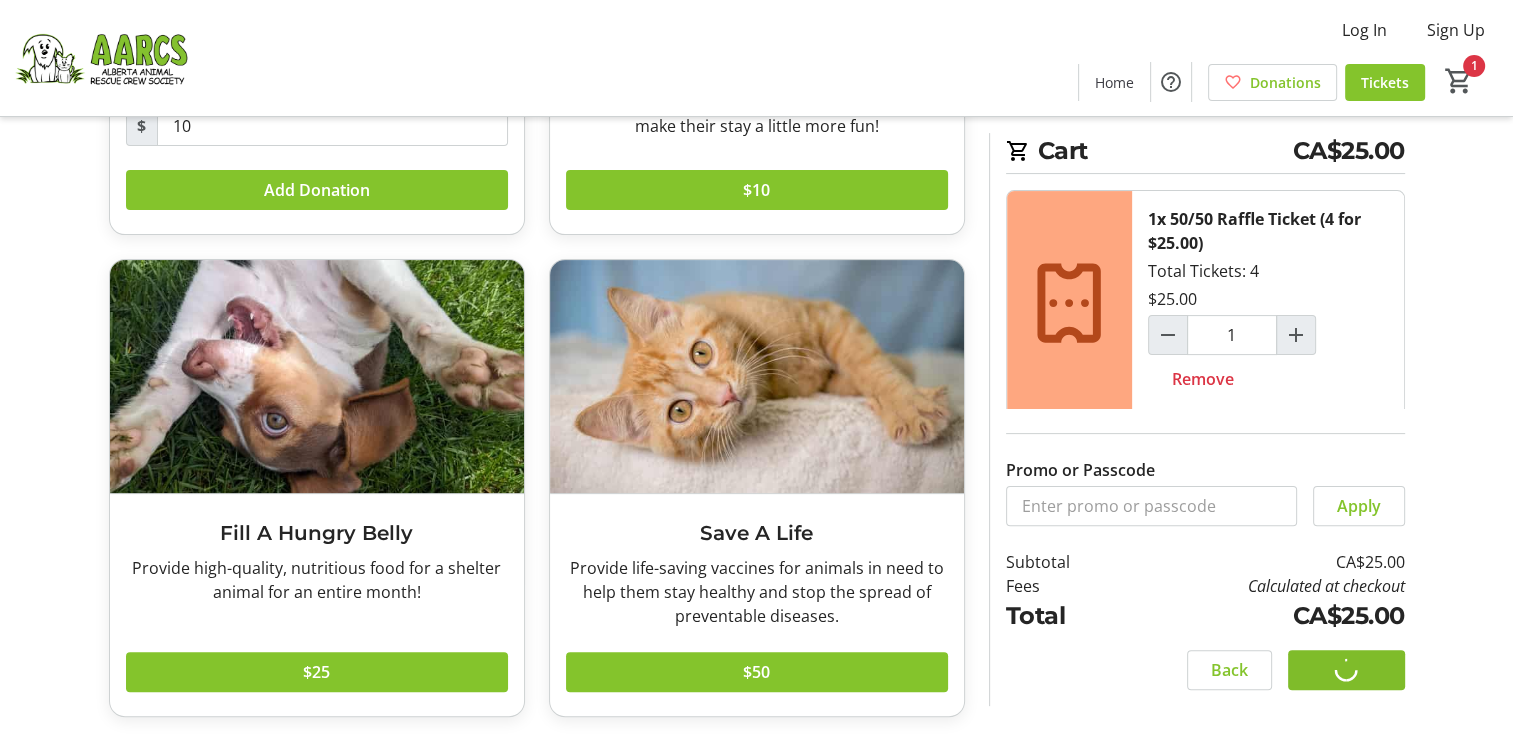 scroll, scrollTop: 0, scrollLeft: 0, axis: both 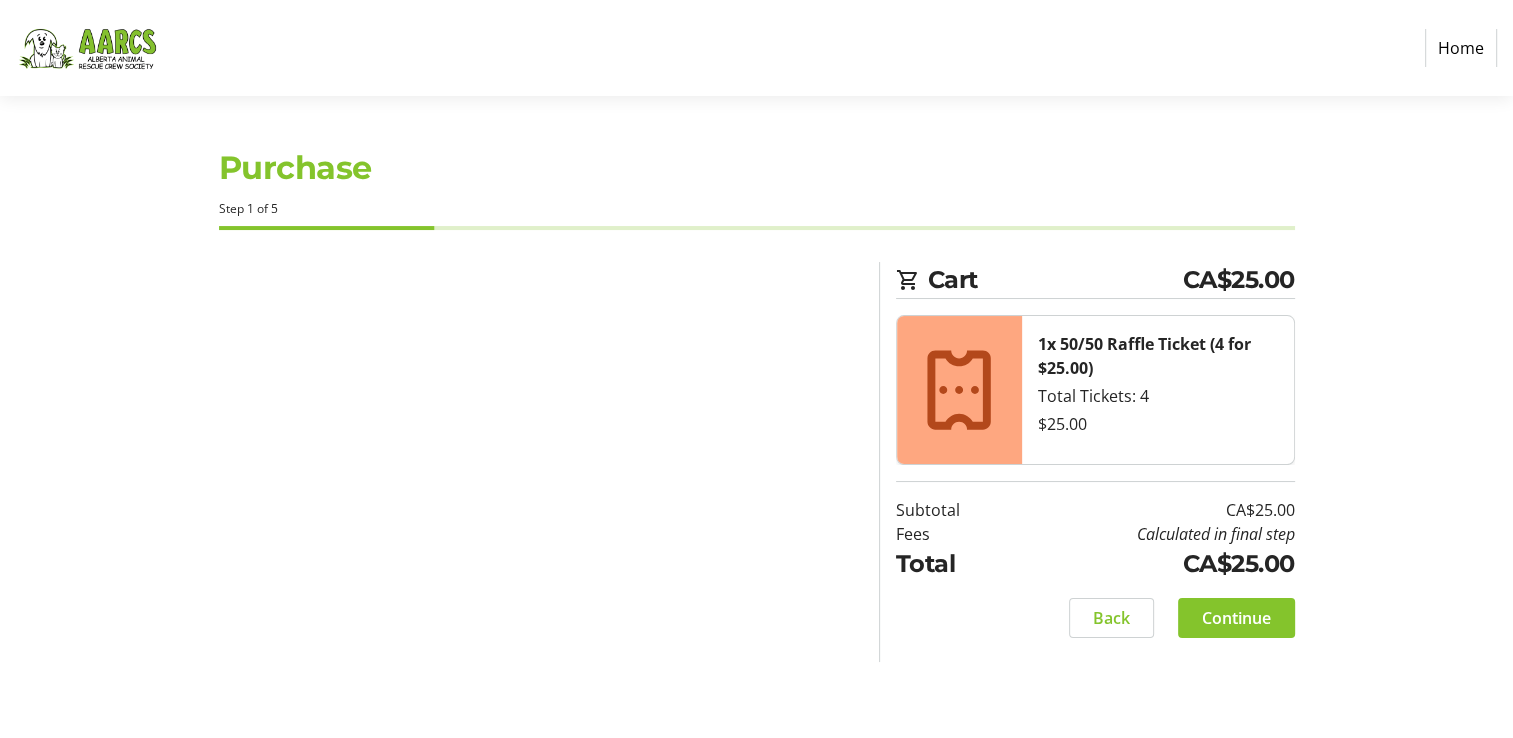 select on "CA" 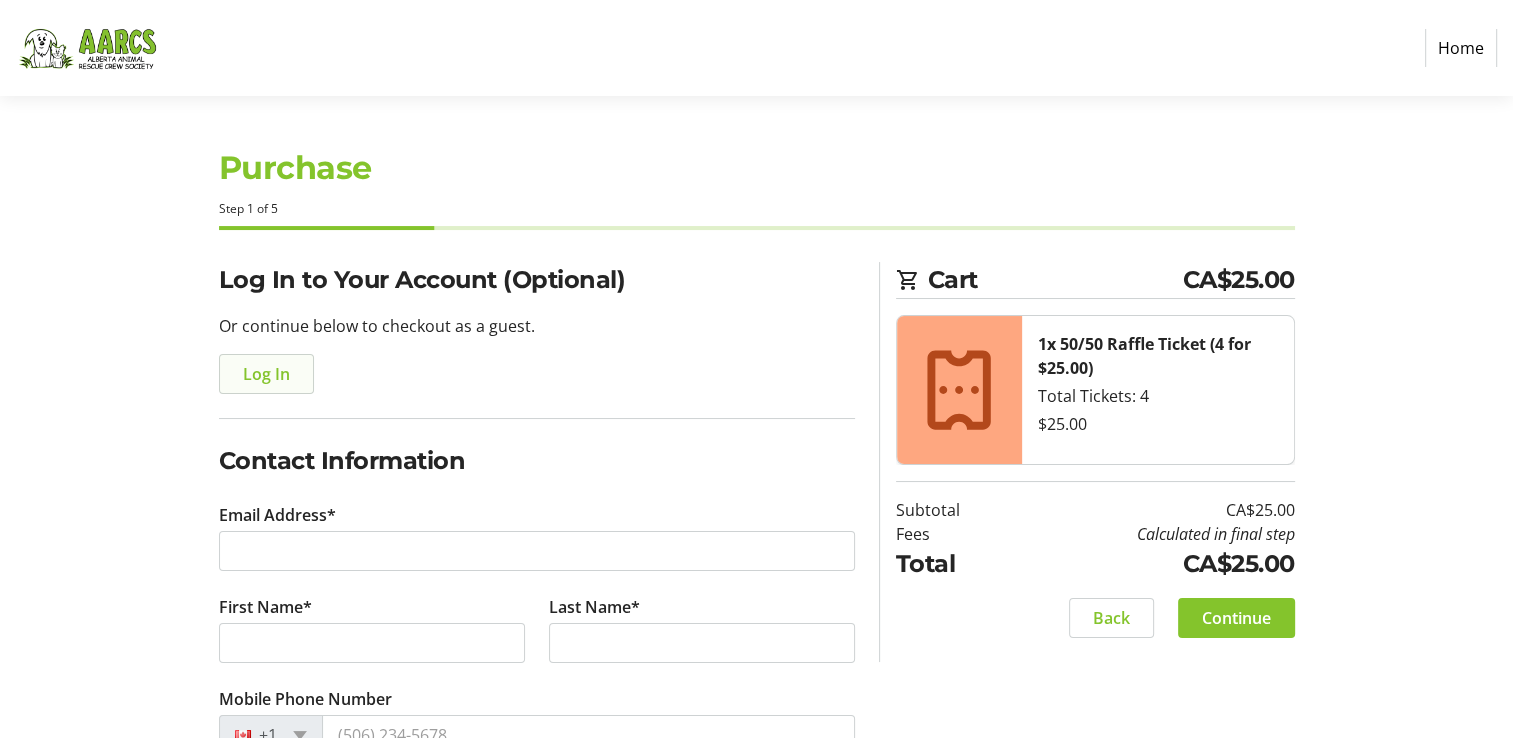 click 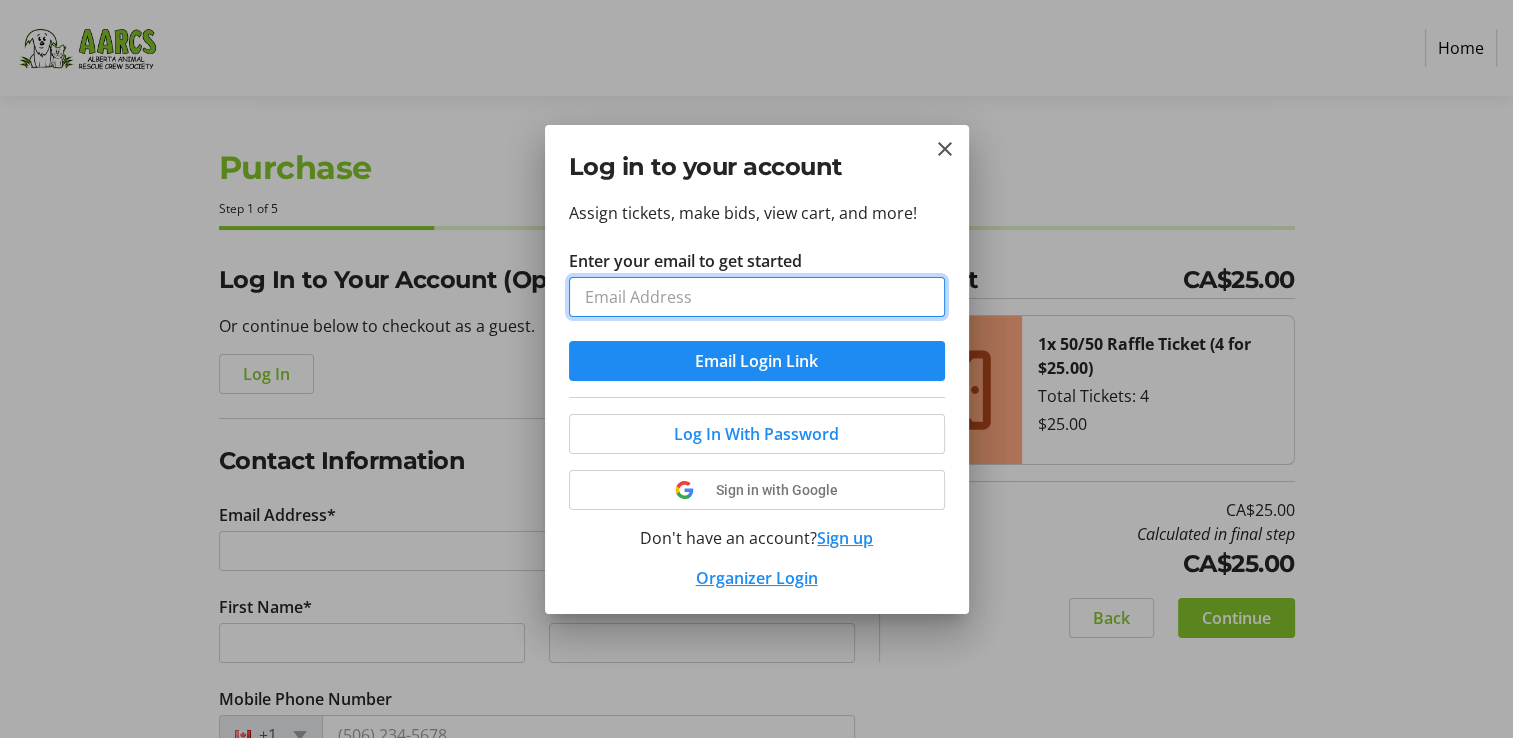 click on "Enter your email to get started" at bounding box center [757, 297] 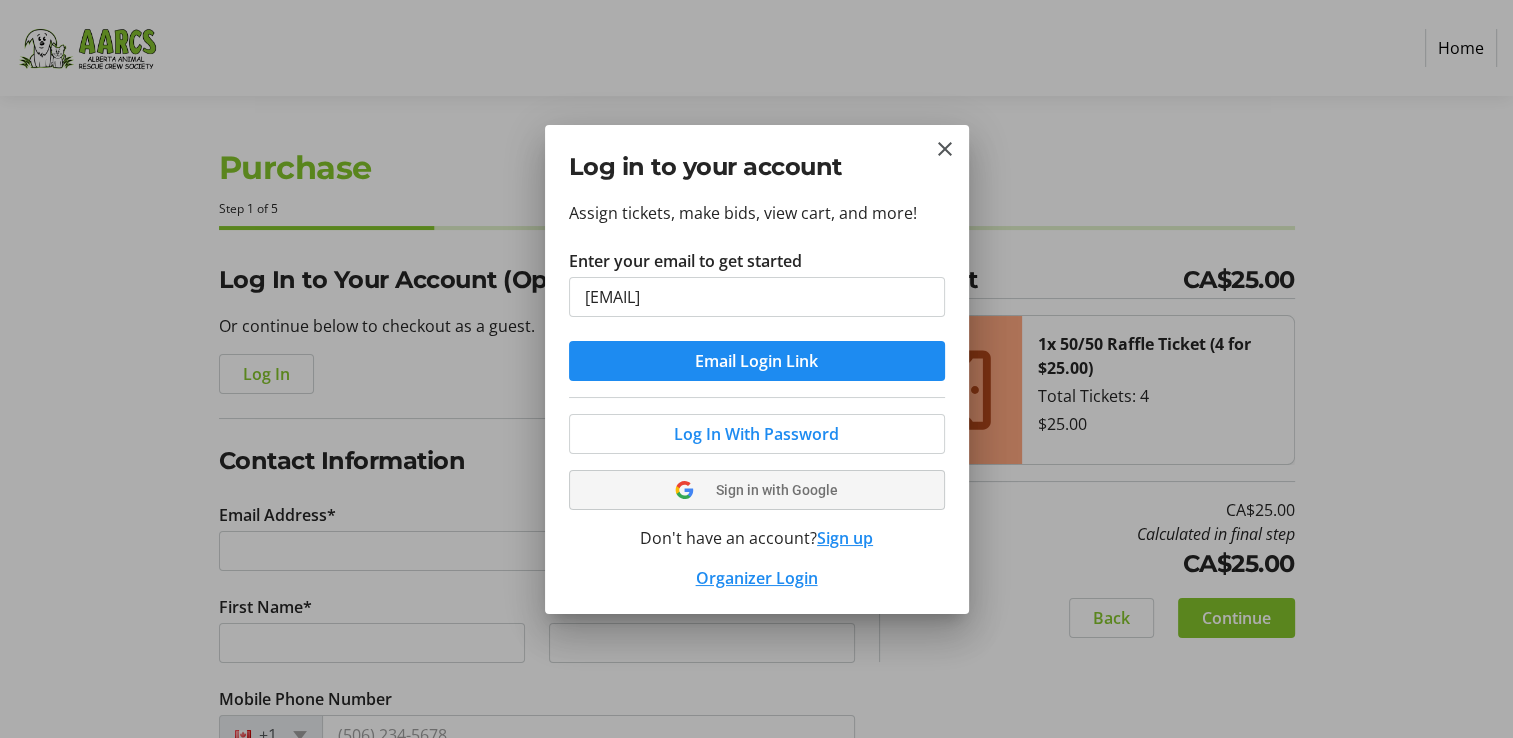 click on "Sign in with Google" at bounding box center (777, 490) 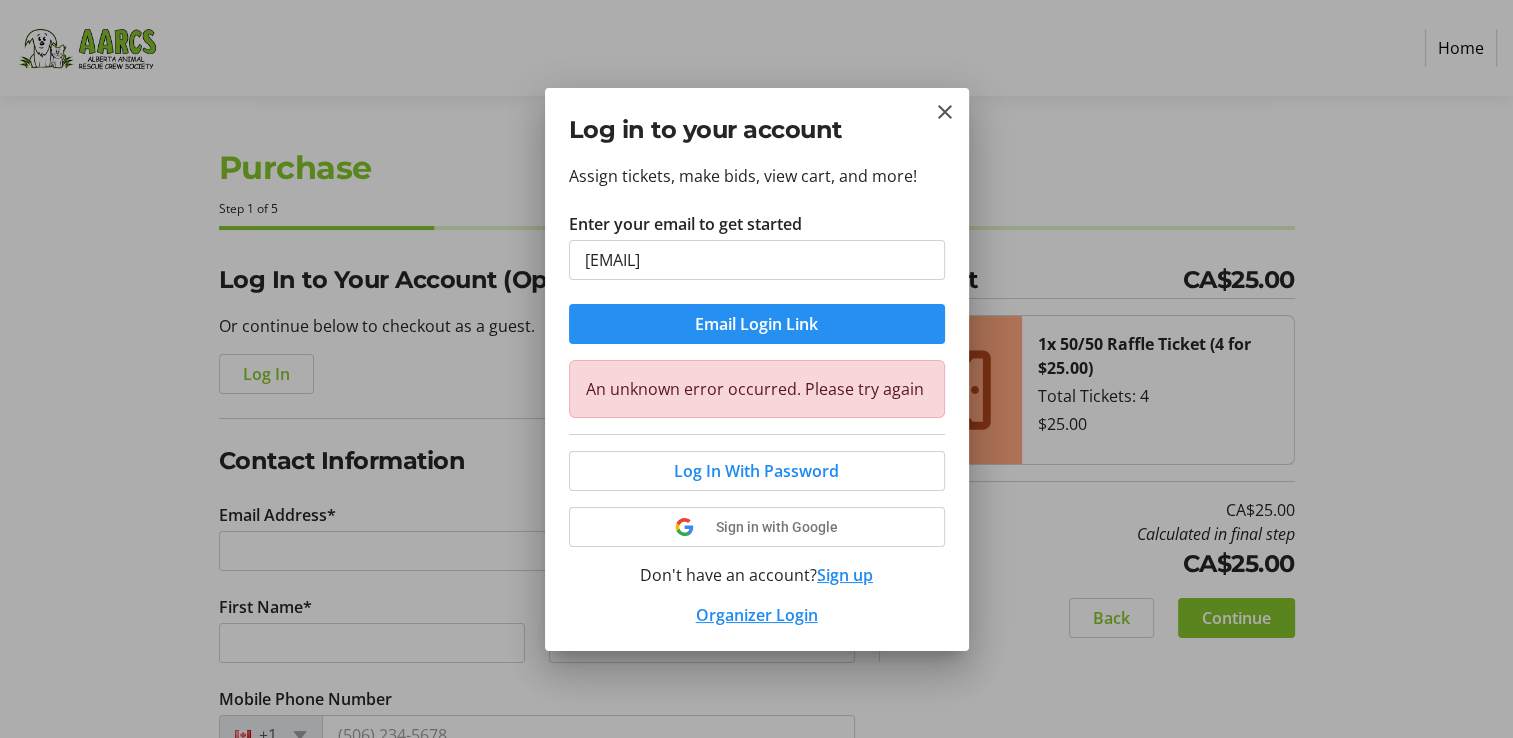 click on "Email Login Link" at bounding box center [756, 324] 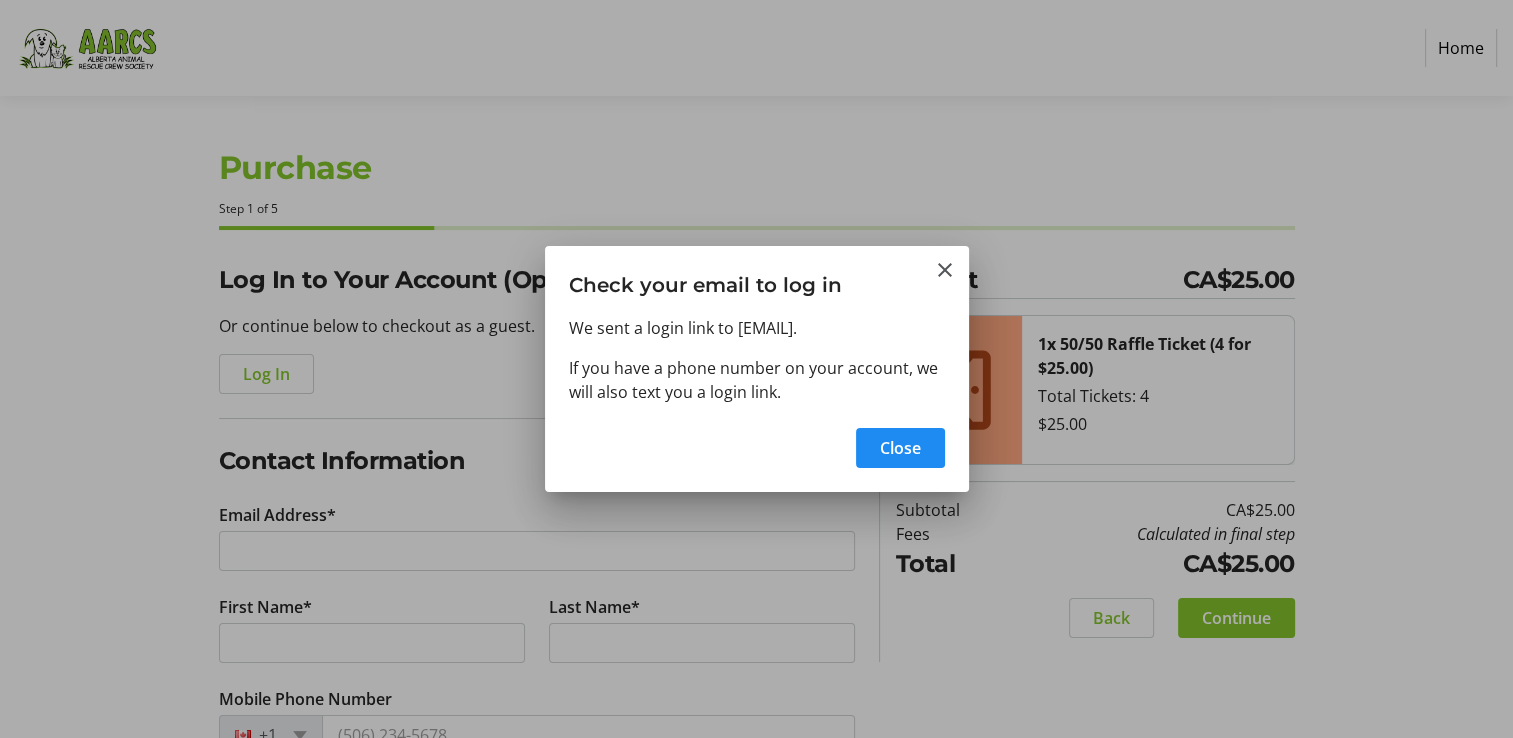 type on "[EMAIL]" 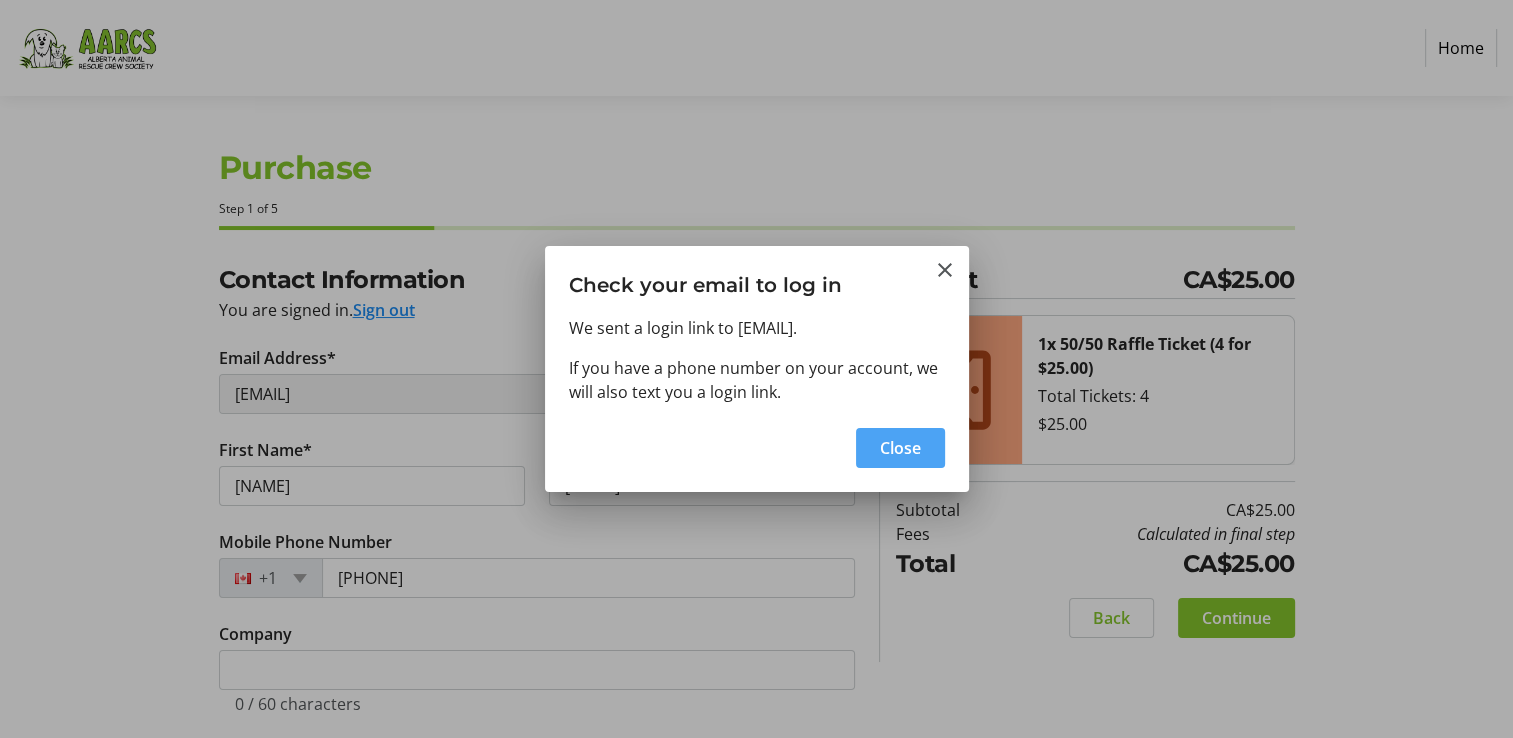 click on "Close" at bounding box center (900, 448) 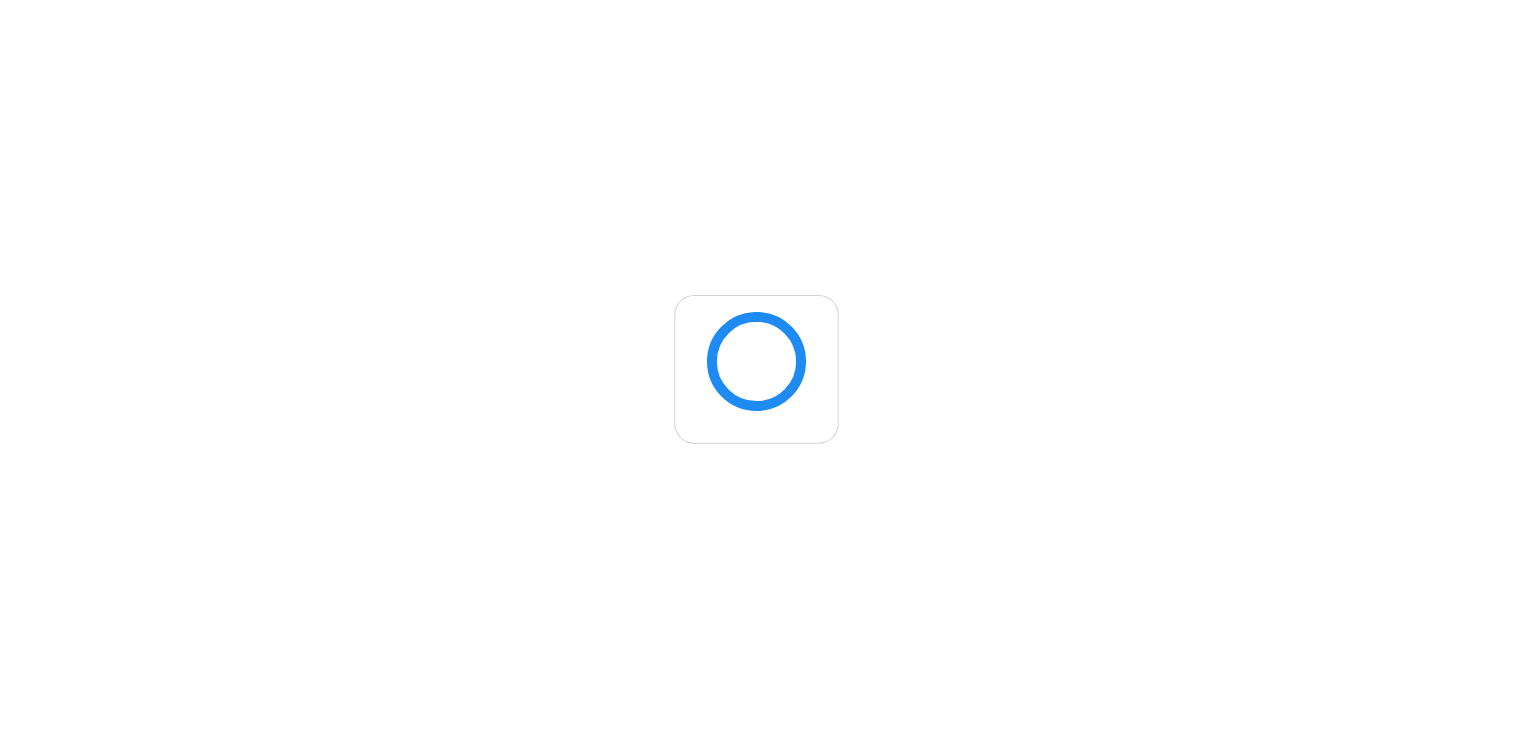 scroll, scrollTop: 0, scrollLeft: 0, axis: both 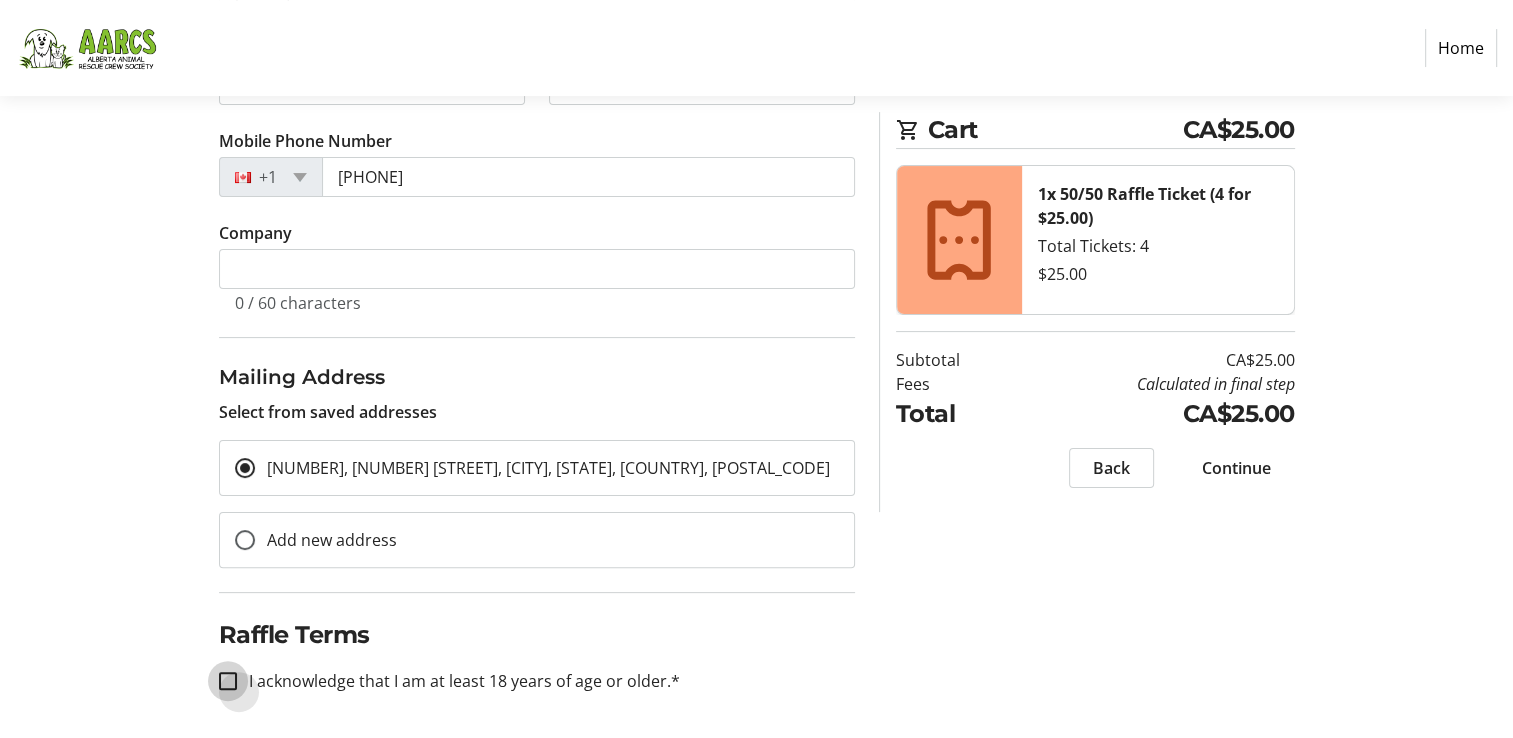 click on "I acknowledge that I am at least 18 years of age or older.*" at bounding box center (228, 681) 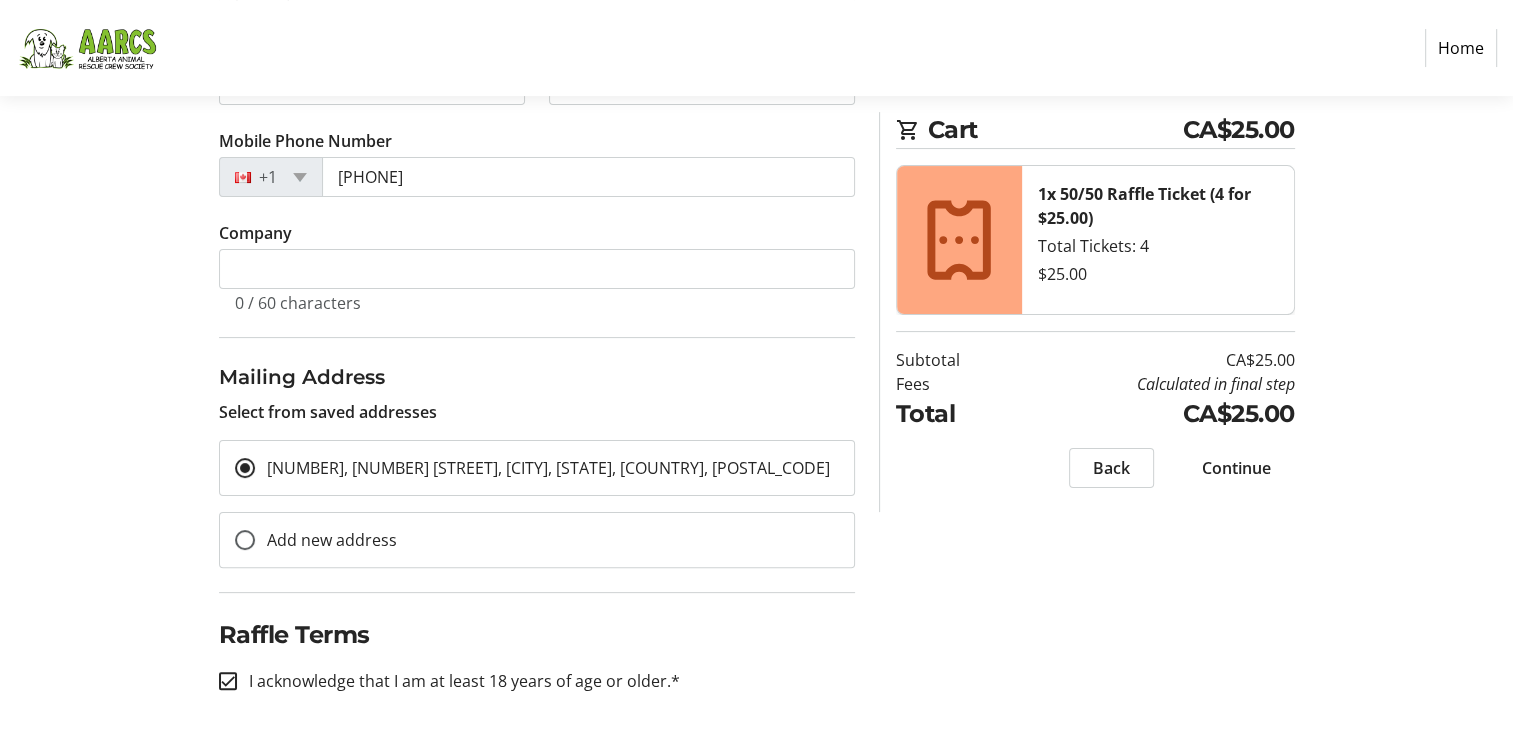 checkbox on "true" 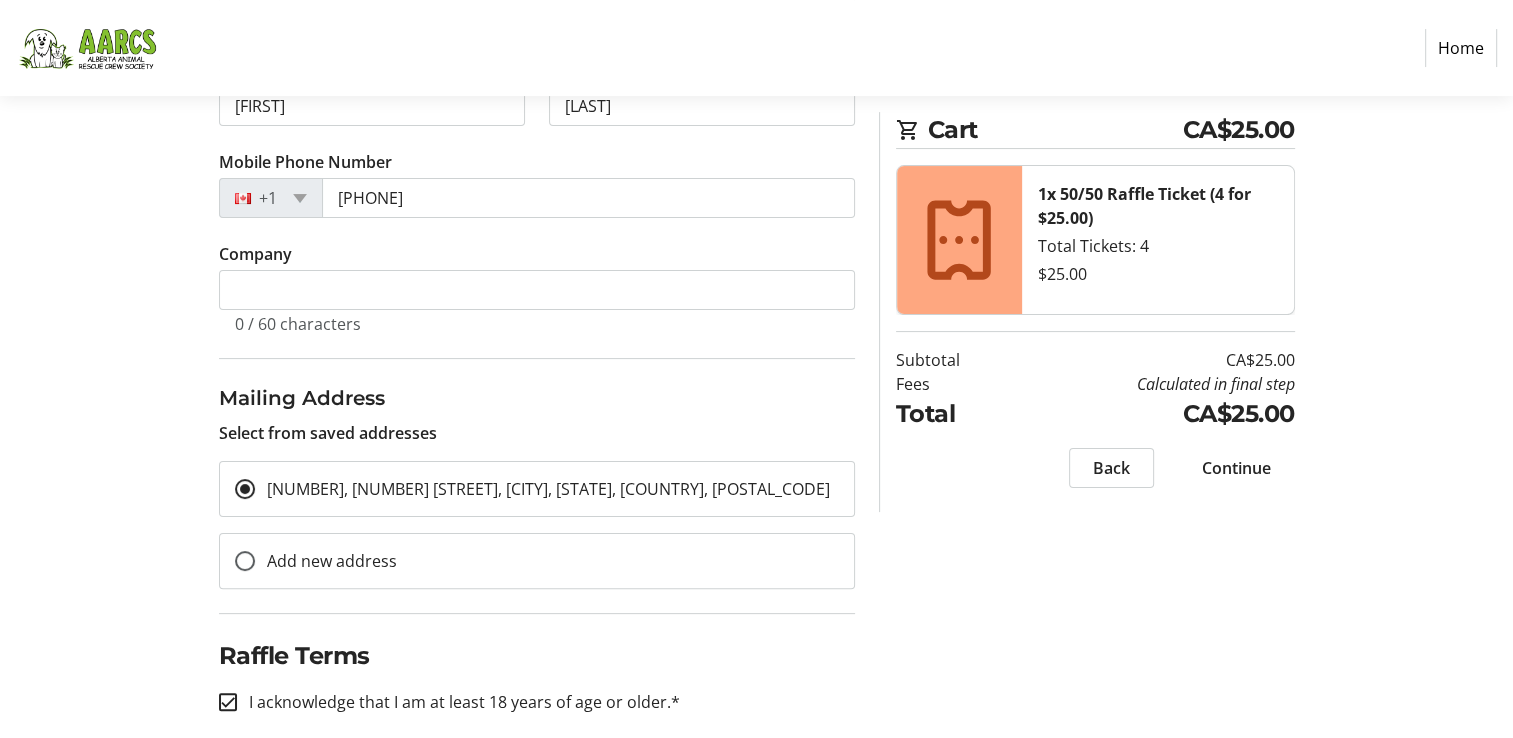 scroll, scrollTop: 401, scrollLeft: 0, axis: vertical 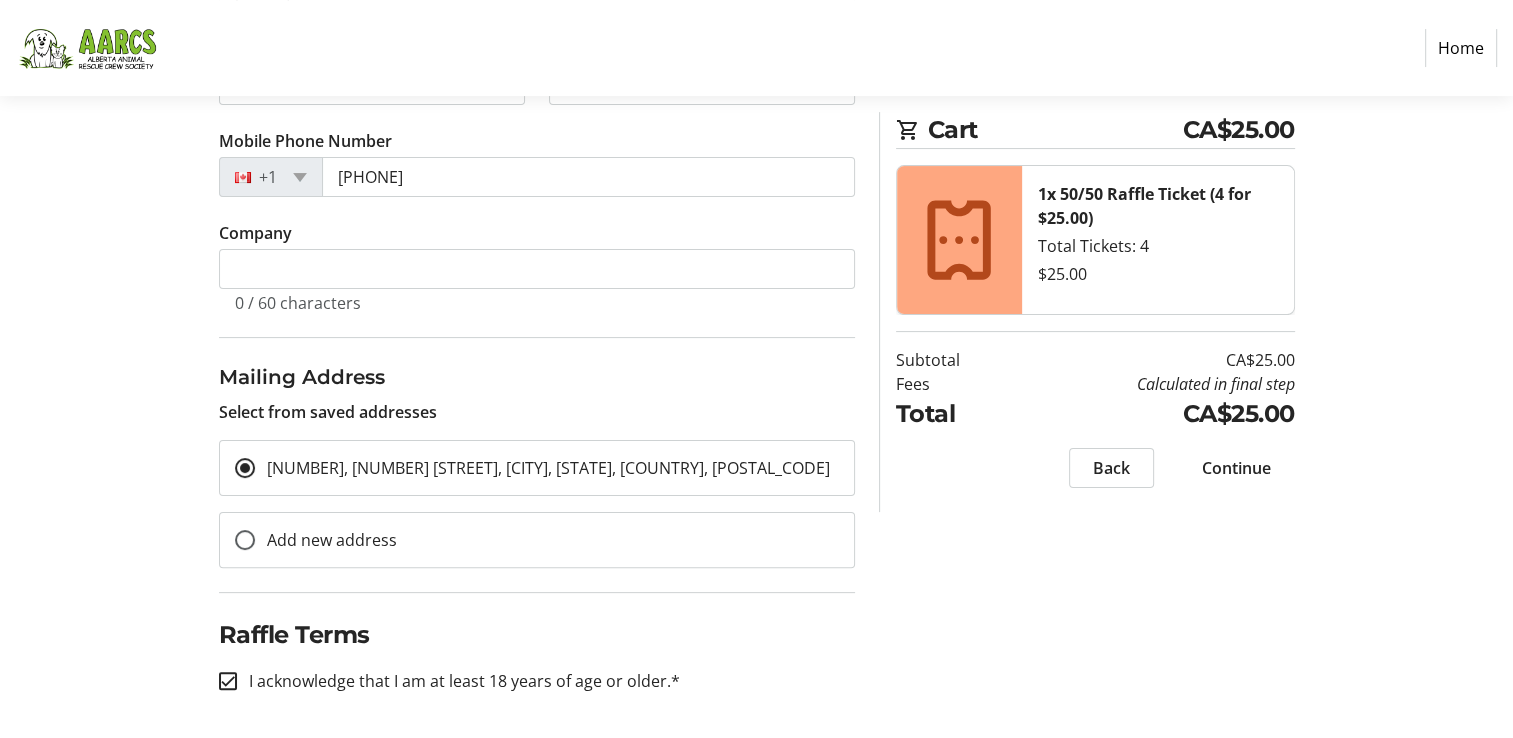 click on "Continue" 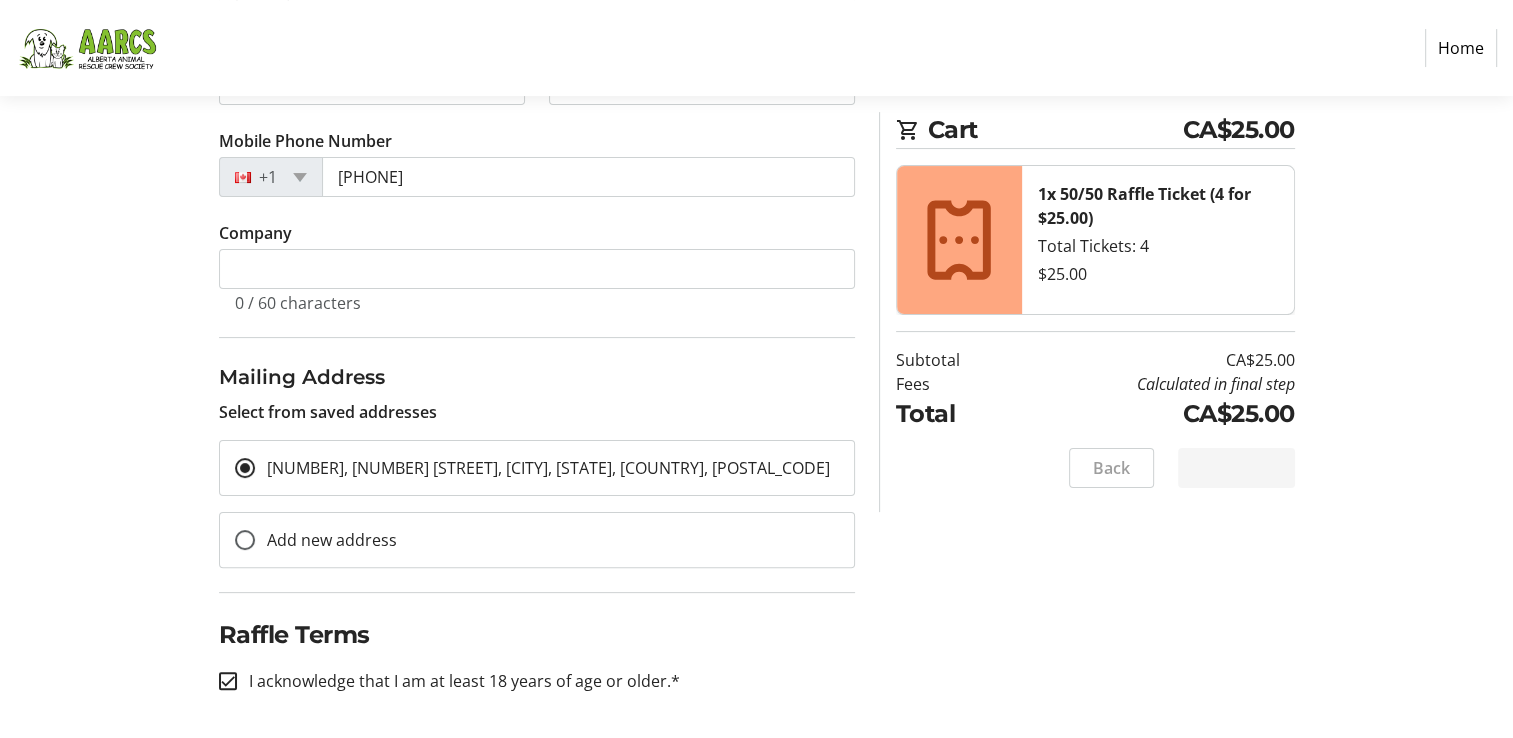 scroll, scrollTop: 0, scrollLeft: 0, axis: both 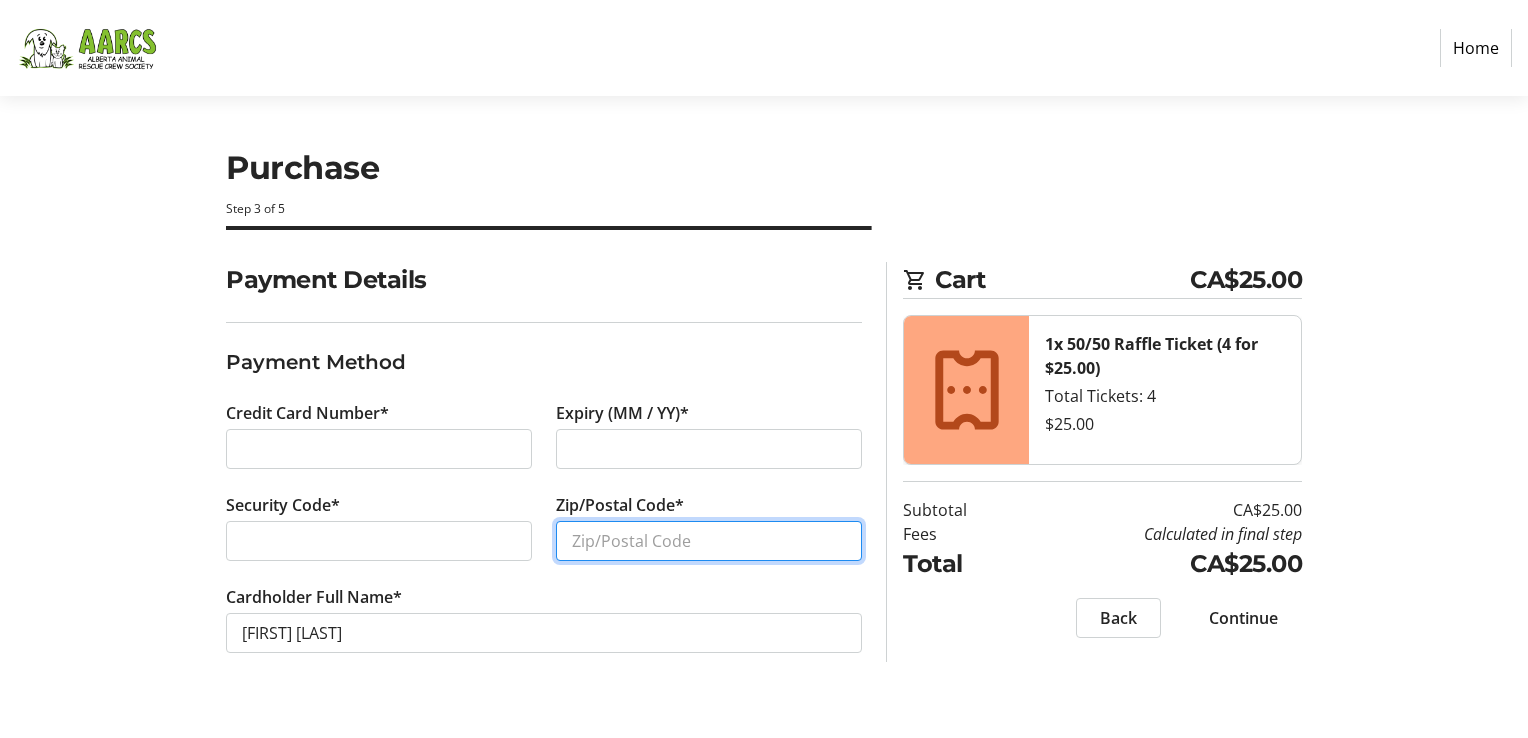 click on "Zip/Postal Code*" at bounding box center (709, 541) 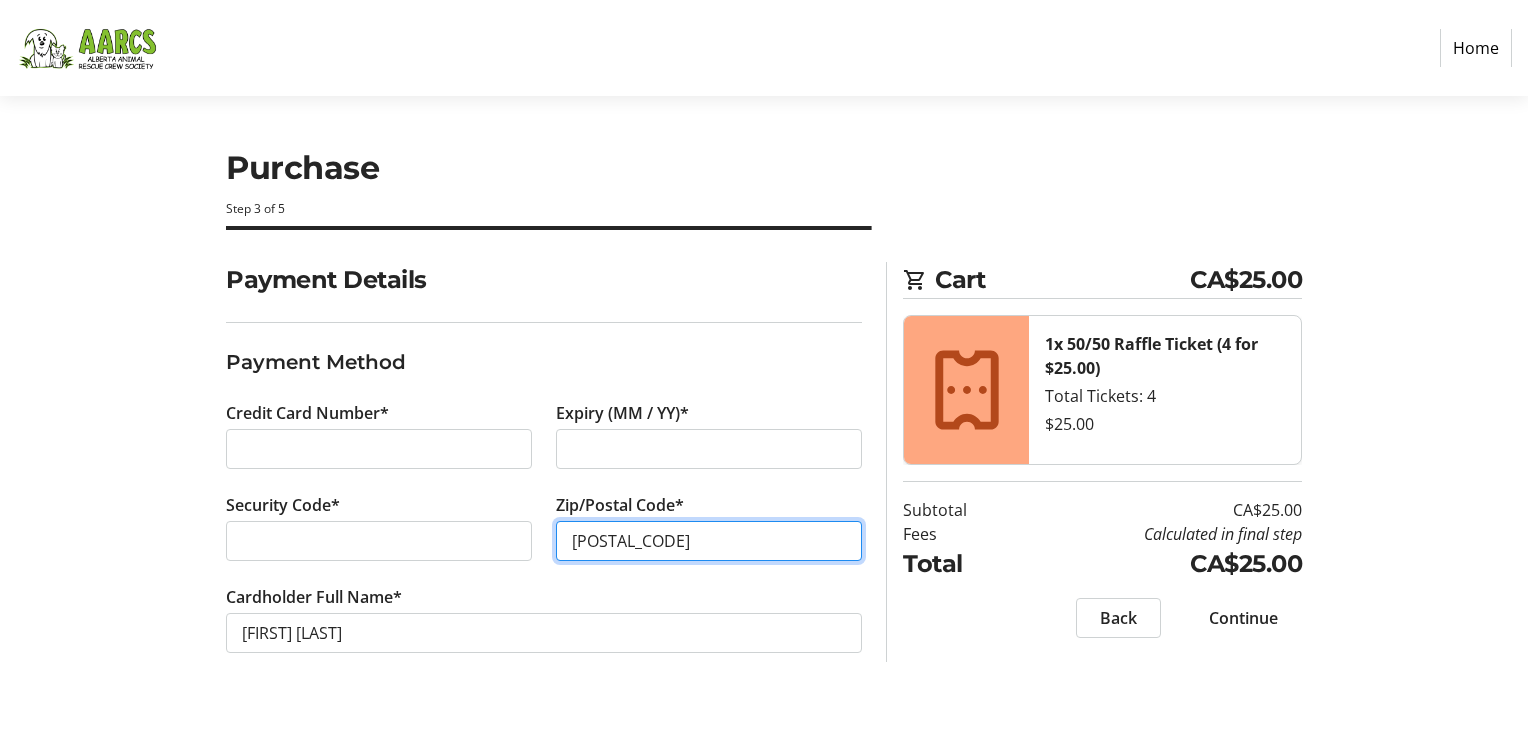 type on "t2r 0j5" 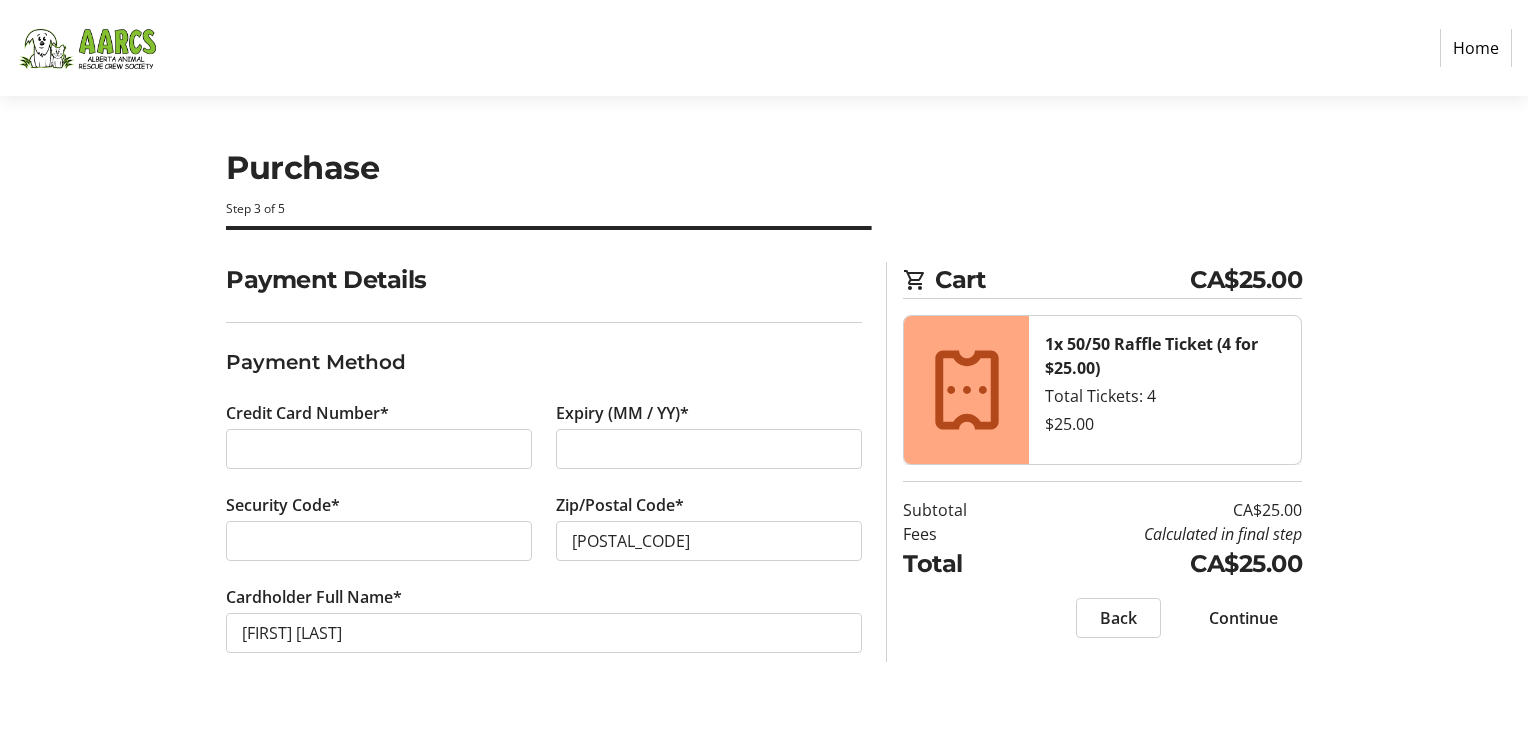 click on "Continue" 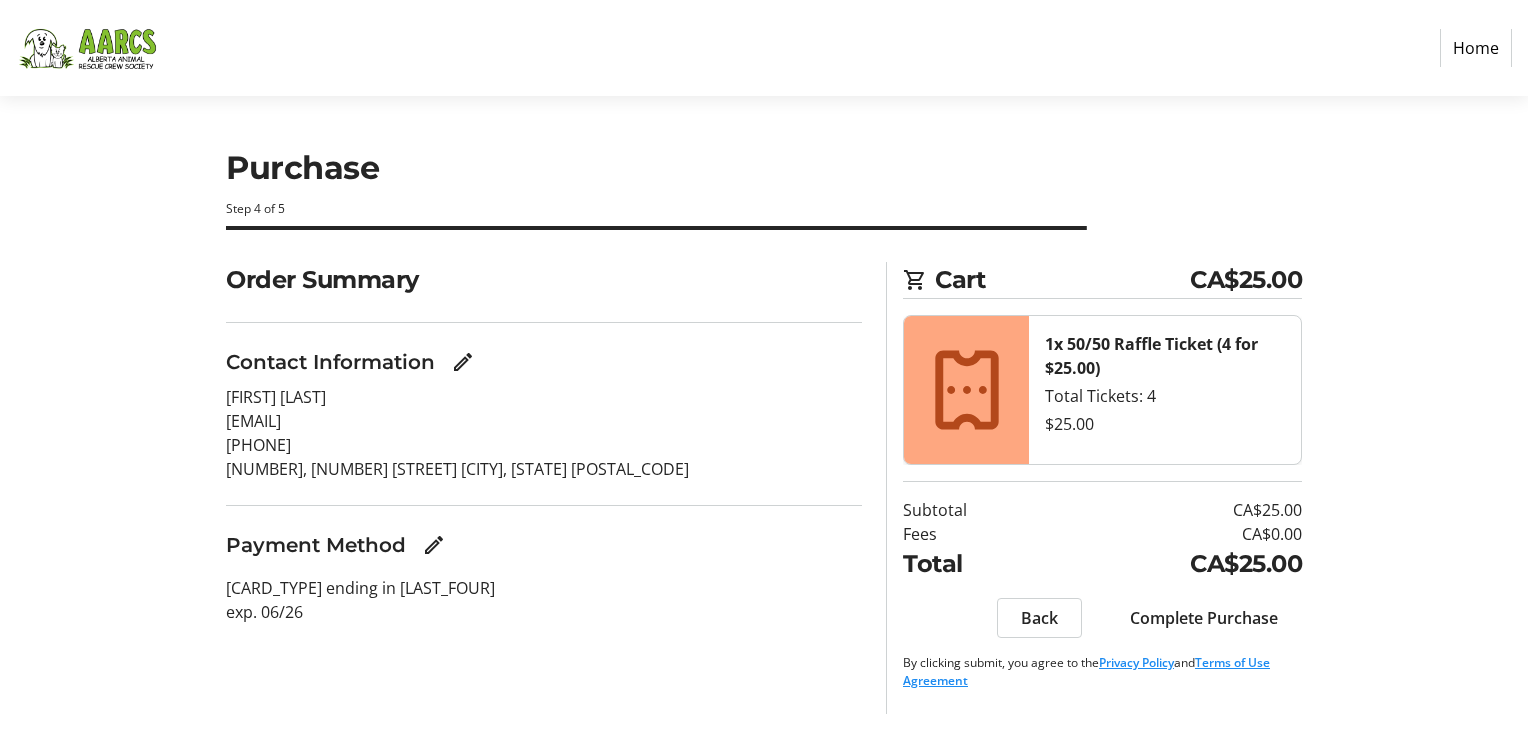 click on "Complete Purchase" 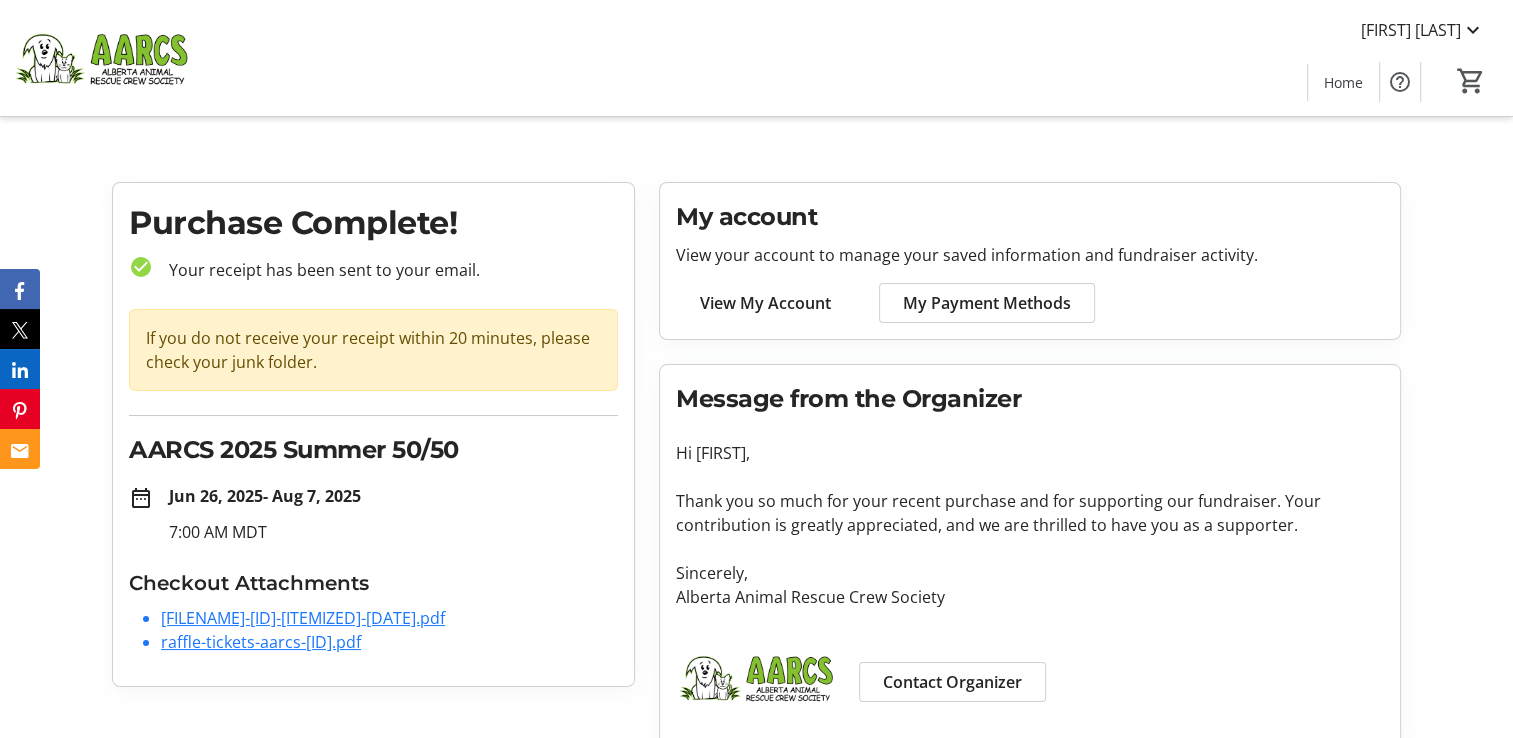 click on "raffle-tickets-aarcs-PVbh60poBkR.pdf" 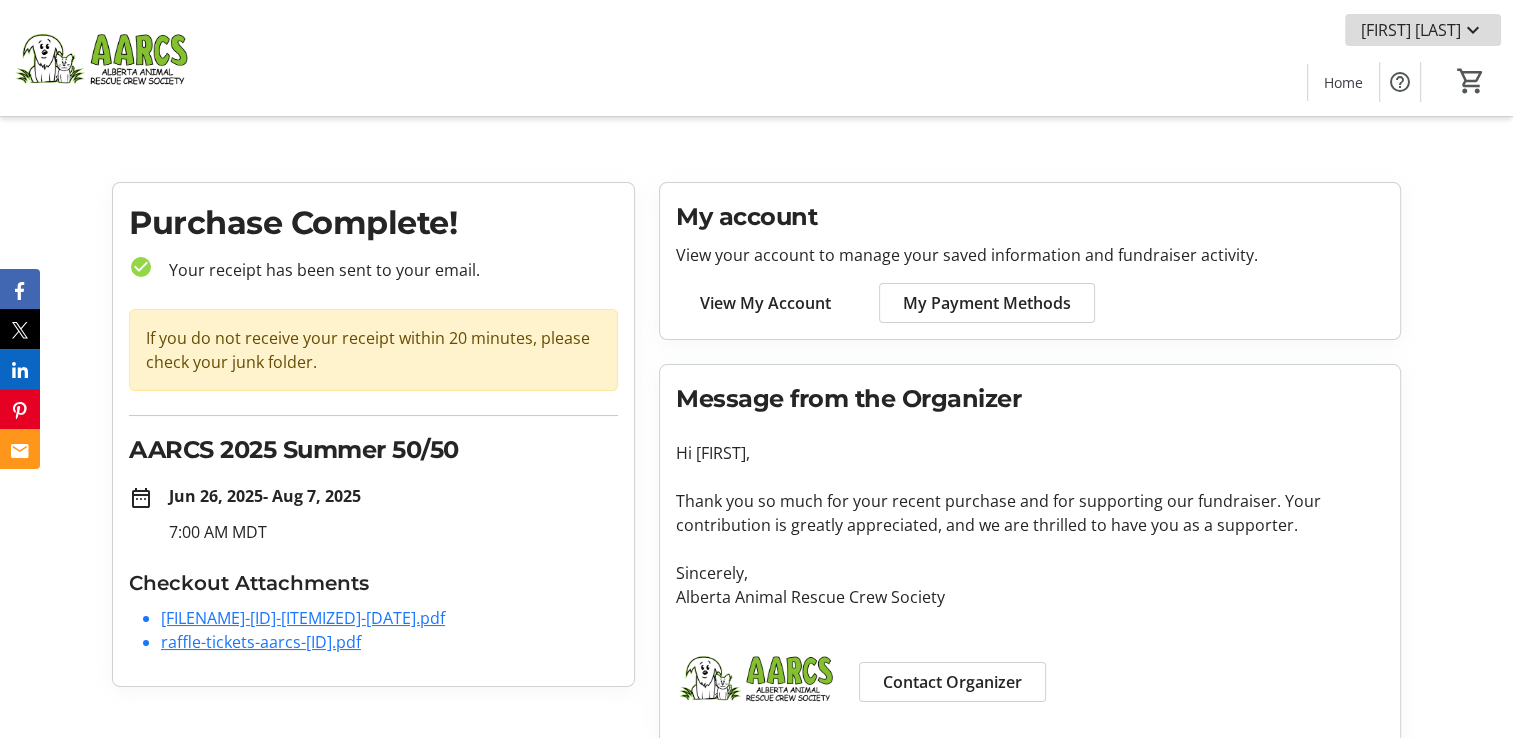 click on "Isabel Martins" 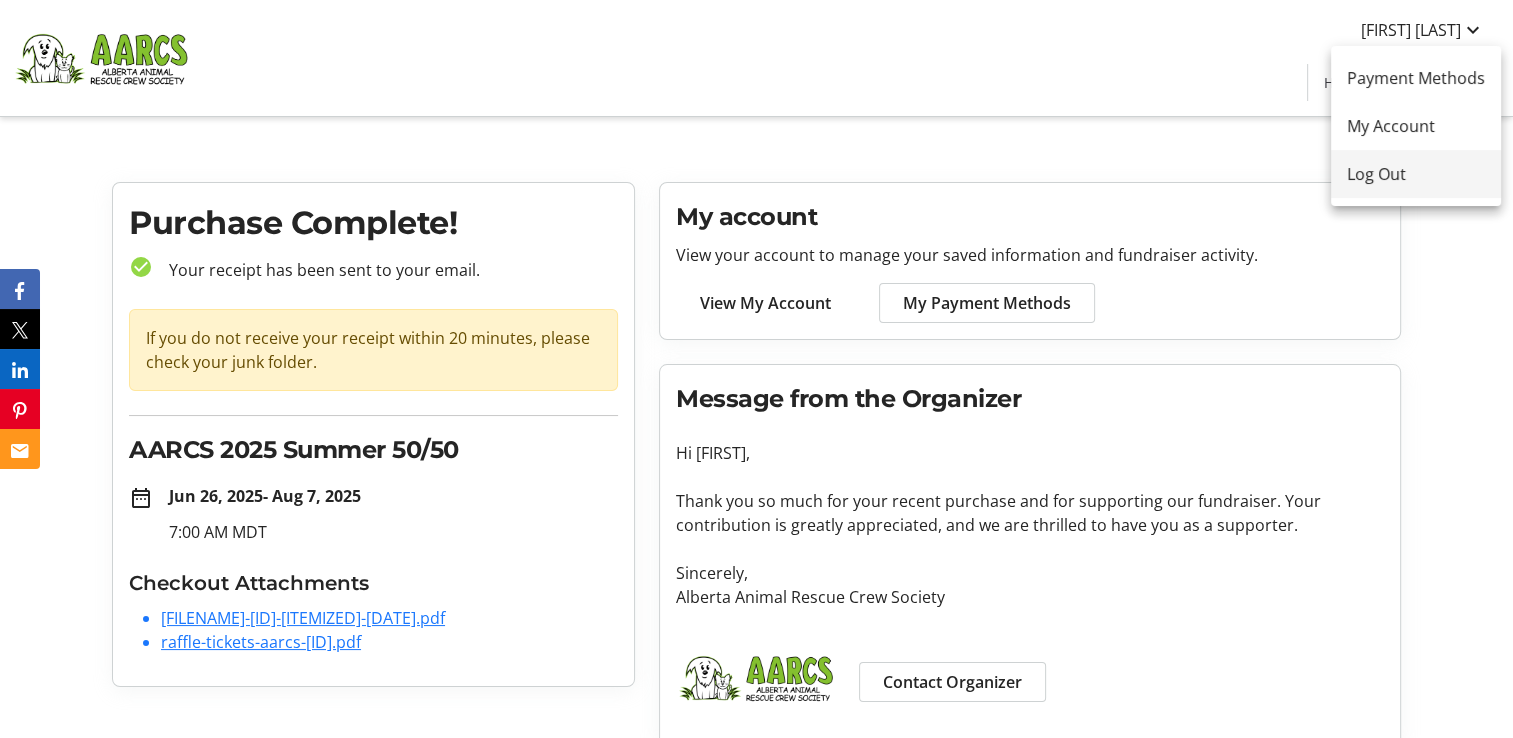 click on "Log Out" at bounding box center [1416, 174] 